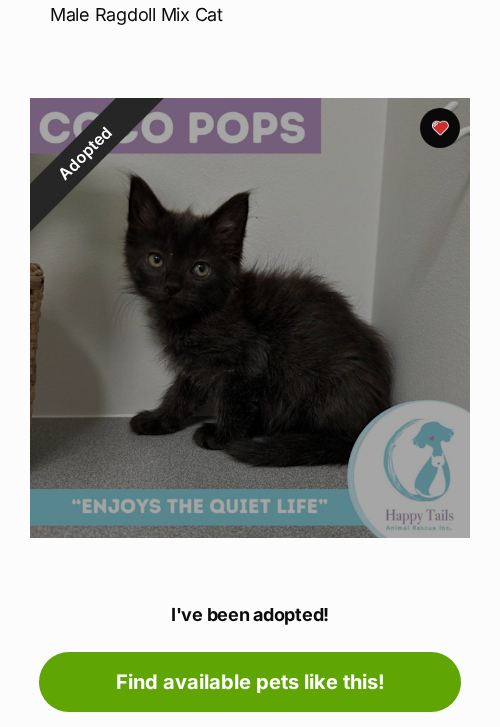 scroll, scrollTop: 332, scrollLeft: 0, axis: vertical 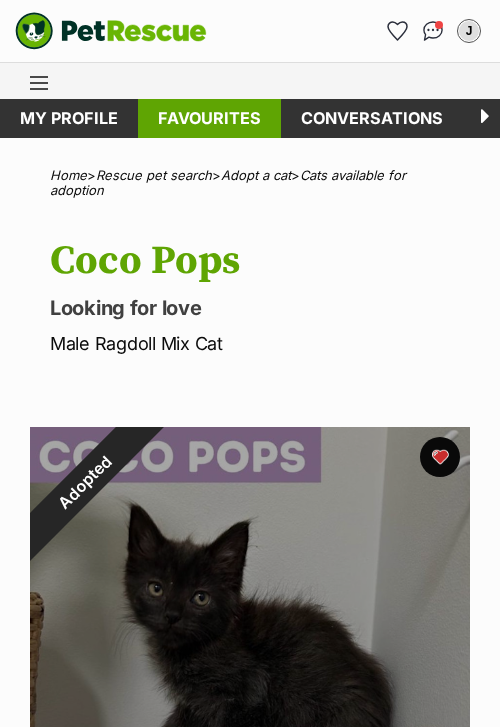 click on "Favourites" at bounding box center [209, 118] 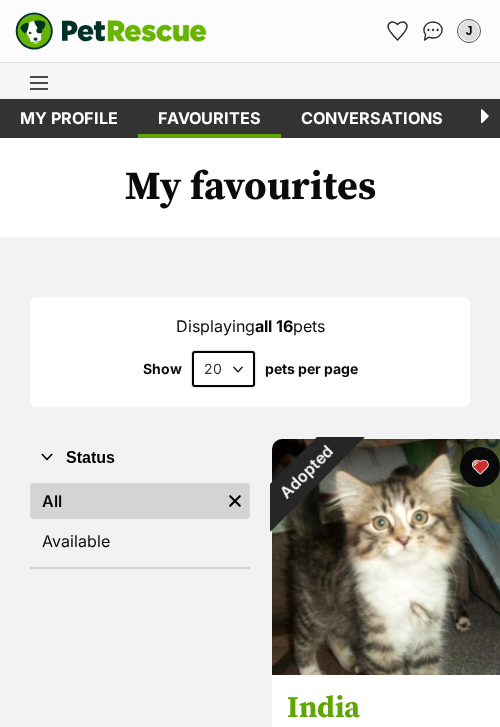 scroll, scrollTop: 0, scrollLeft: 0, axis: both 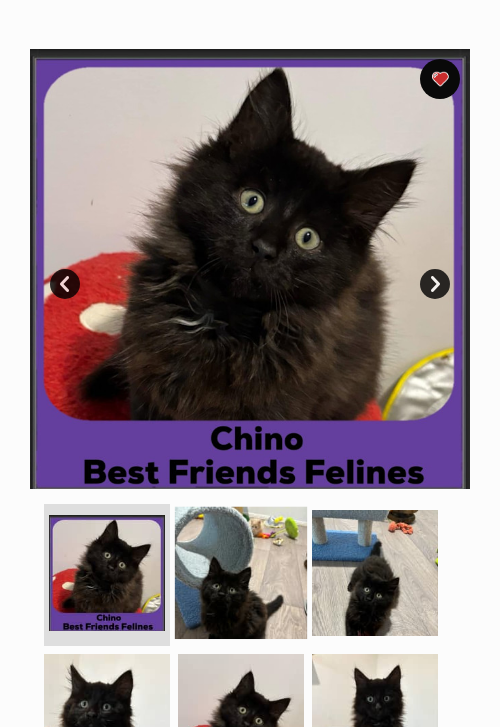 click at bounding box center (241, 572) 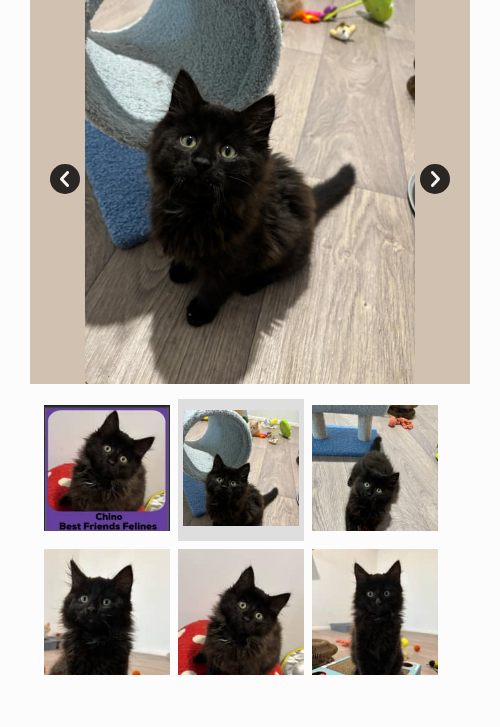 scroll, scrollTop: 537, scrollLeft: 0, axis: vertical 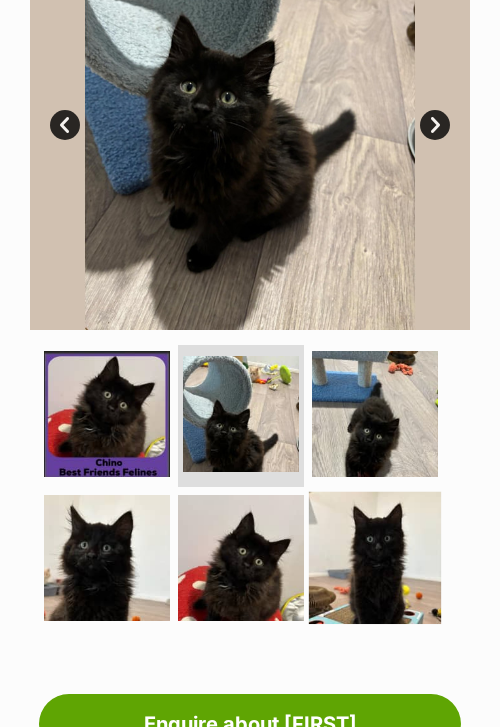 click at bounding box center (375, 558) 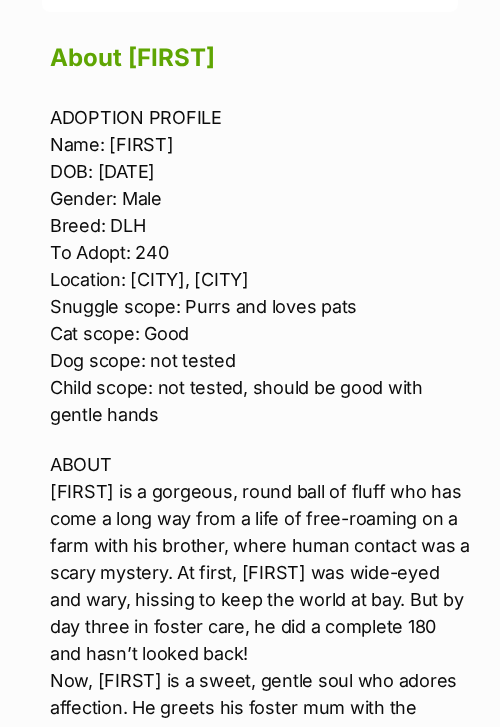 scroll, scrollTop: 2414, scrollLeft: 0, axis: vertical 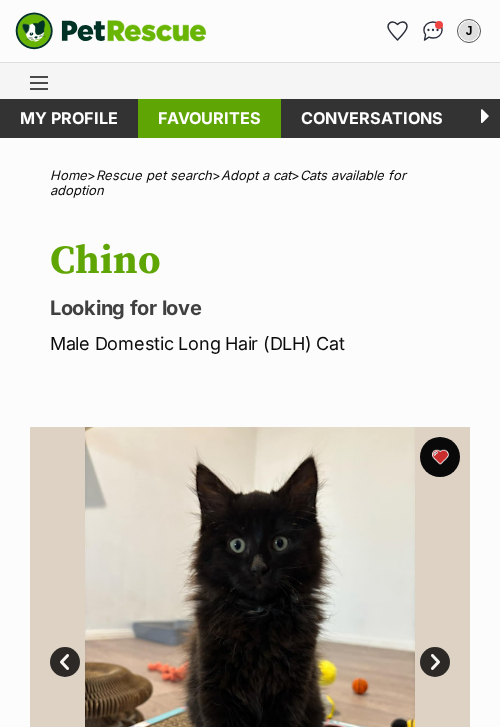 click on "Favourites" at bounding box center (209, 118) 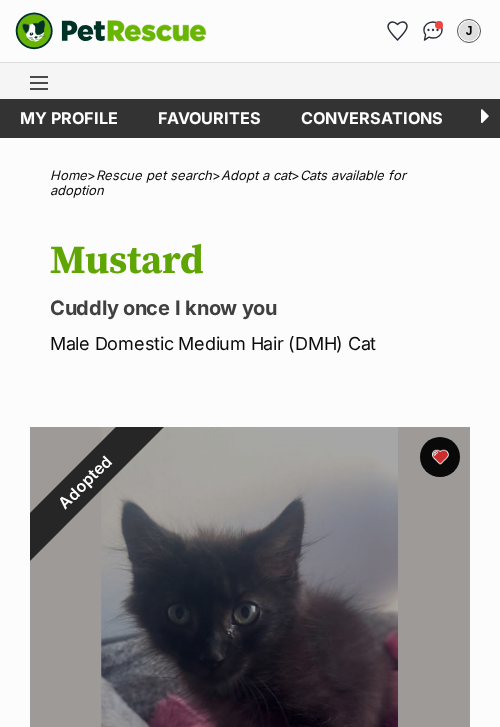 scroll, scrollTop: 0, scrollLeft: 0, axis: both 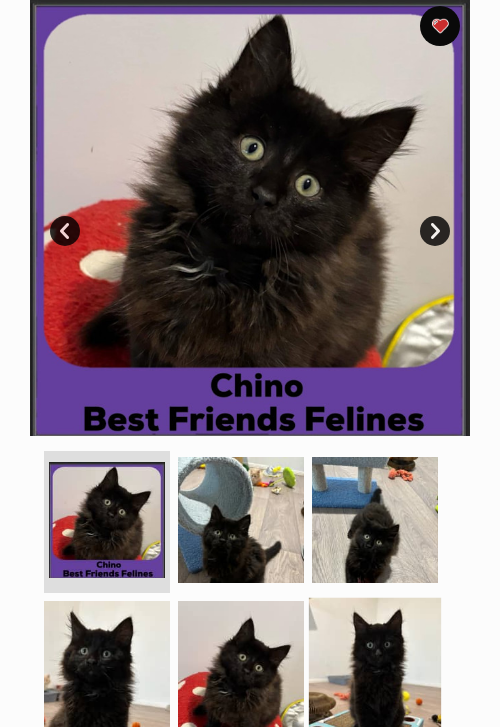 click at bounding box center [375, 664] 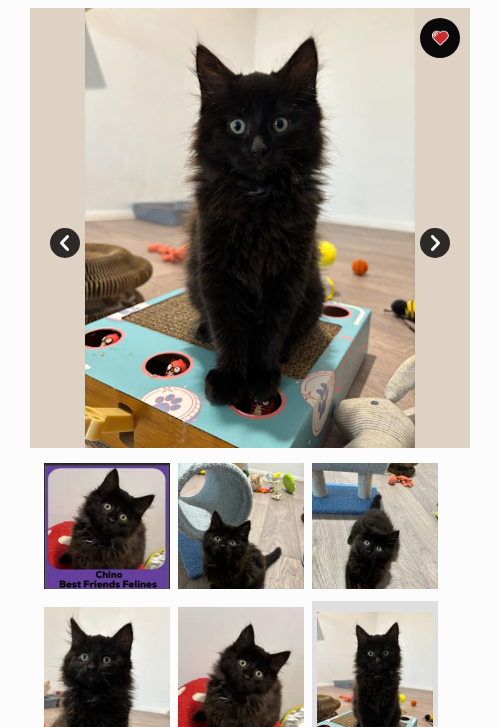 scroll, scrollTop: 294, scrollLeft: 0, axis: vertical 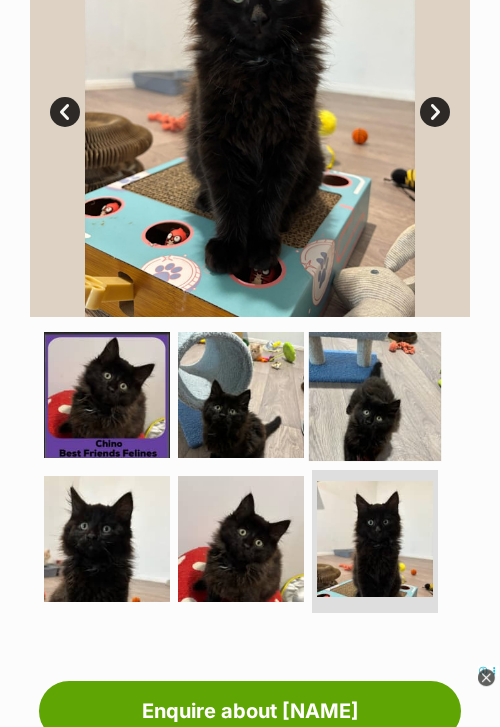 click at bounding box center [375, 394] 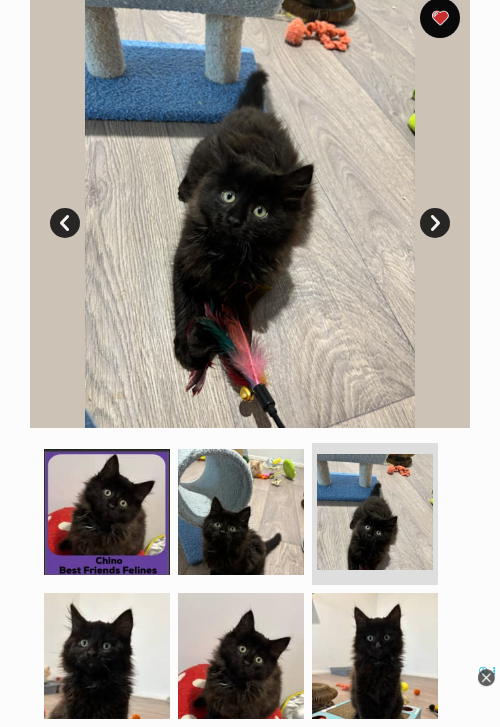 scroll, scrollTop: 440, scrollLeft: 0, axis: vertical 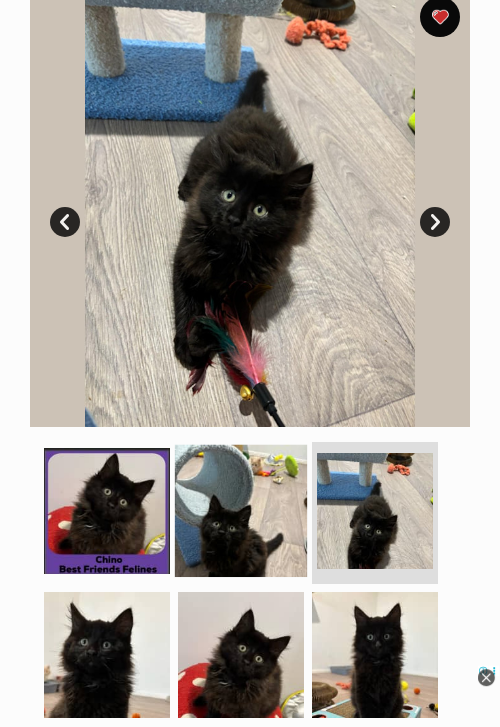click at bounding box center (241, 510) 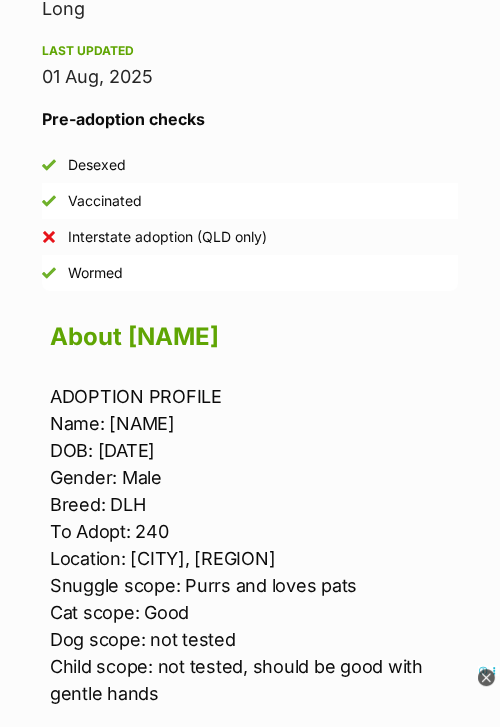 scroll, scrollTop: 1788, scrollLeft: 0, axis: vertical 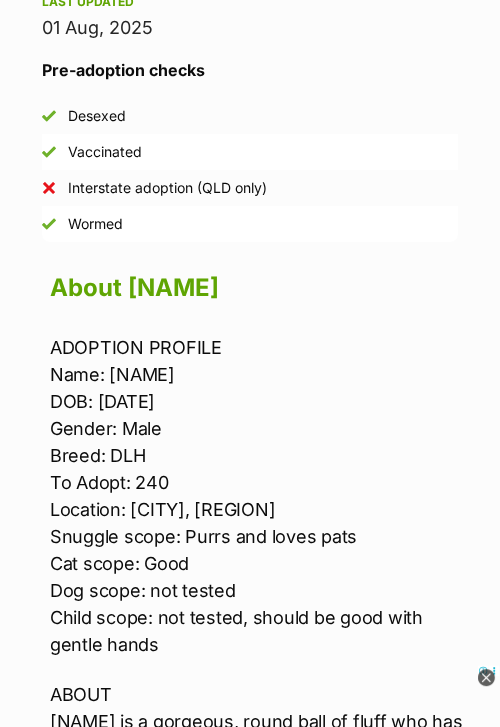 click on "ADOPTION PROFILE
Name: [NAME]
DOB: [DATE]
Gender: Male
Breed: DLH
To Adopt: 240
Location: [CITY], [REGION]
Snuggle scope: Purrs and loves pats
Cat scope: Good
Dog scope: not tested
Child scope: not tested, should be good with gentle hands" at bounding box center [260, 496] 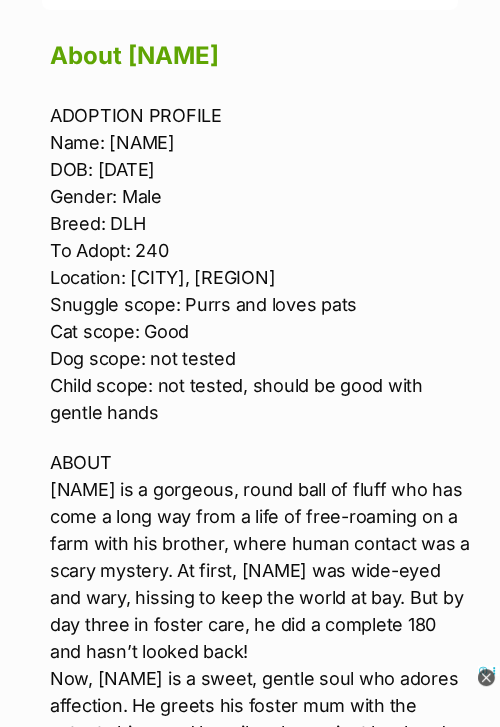 scroll, scrollTop: 2035, scrollLeft: 0, axis: vertical 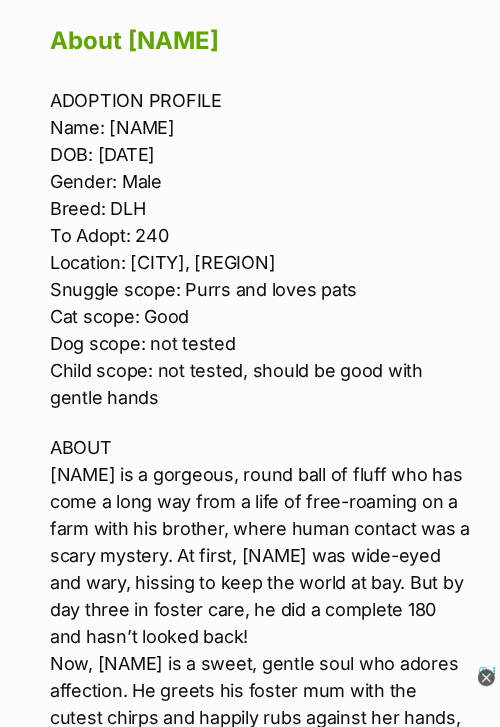 click on "ABOUT
[NAME] is a gorgeous, round ball of fluff who has come a long way from a life of free-roaming on a farm with his brother, where human contact was a scary mystery. At first, [NAME] was wide-eyed and wary, hissing to keep the world at bay. But by day three in foster care, he did a complete 180 and hasn’t looked back!
Now, [NAME] is a sweet, gentle soul who adores affection. He greets his foster mum with the cutest chirps and happily rubs against her hands, asking (well, demanding!) all the pats and belly rubs he can get. Whether he’s chasing a toy or curled up purring contentedly, [NAME]'s loving nature shines through.
He’s playful, affectionate, and wonderfully gentle — the kind of kitten who melts your heart and makes a house feel like home. [NAME] is ready to find his forever family, and whoever gets to love him will be lucky indeed. If you're looking for a loyal companion with a heart of gold and a soft purr to match, [NAME] is your boy.
https://www.bestfriendsfelines.com/forms/meetngreet-form/" at bounding box center [260, 798] 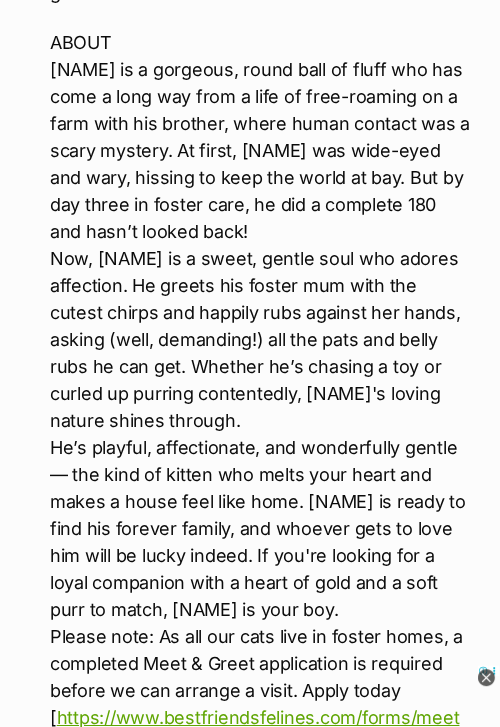 scroll, scrollTop: 2441, scrollLeft: 0, axis: vertical 